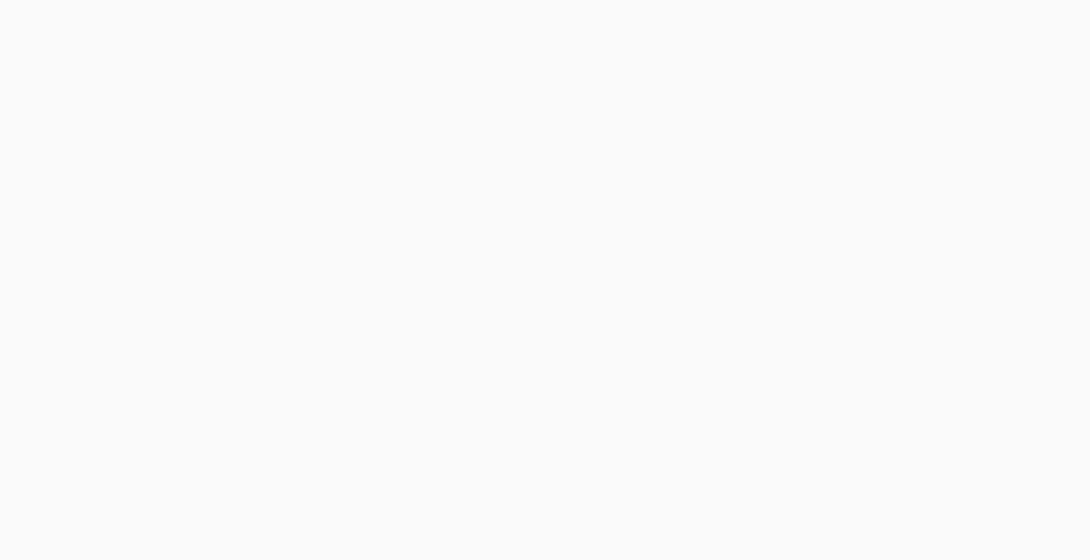 scroll, scrollTop: 0, scrollLeft: 0, axis: both 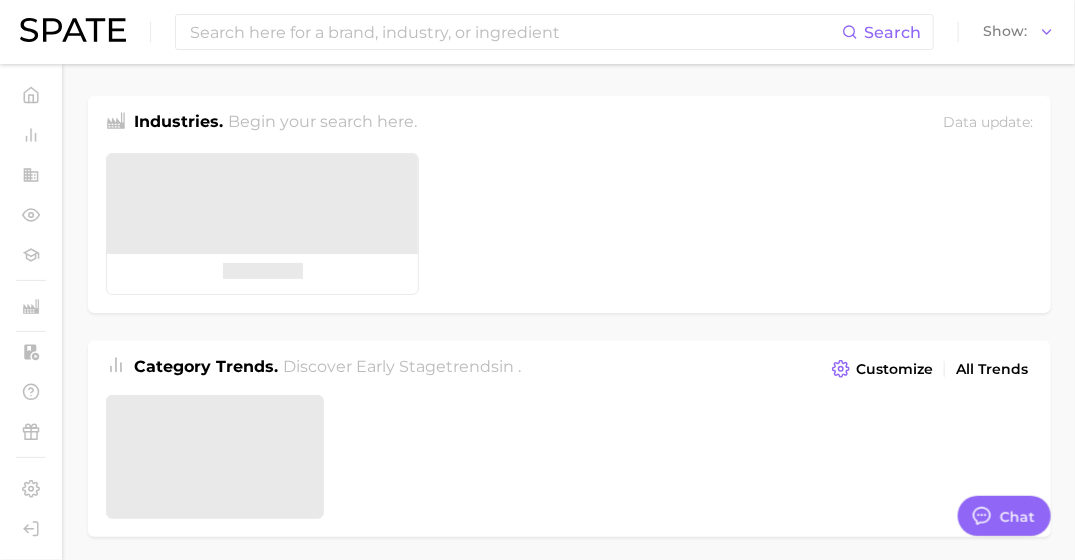 type on "x" 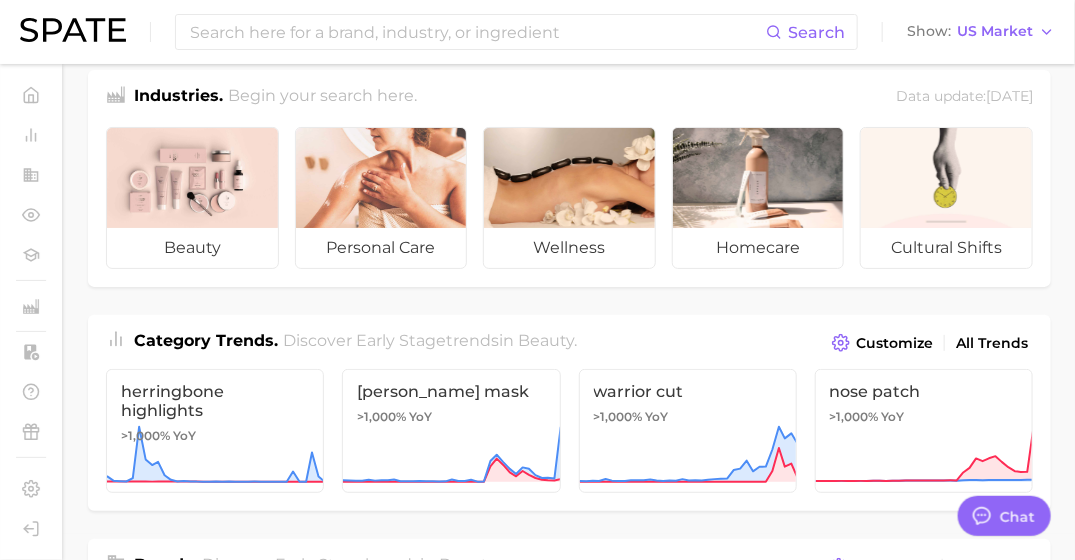 scroll, scrollTop: 0, scrollLeft: 0, axis: both 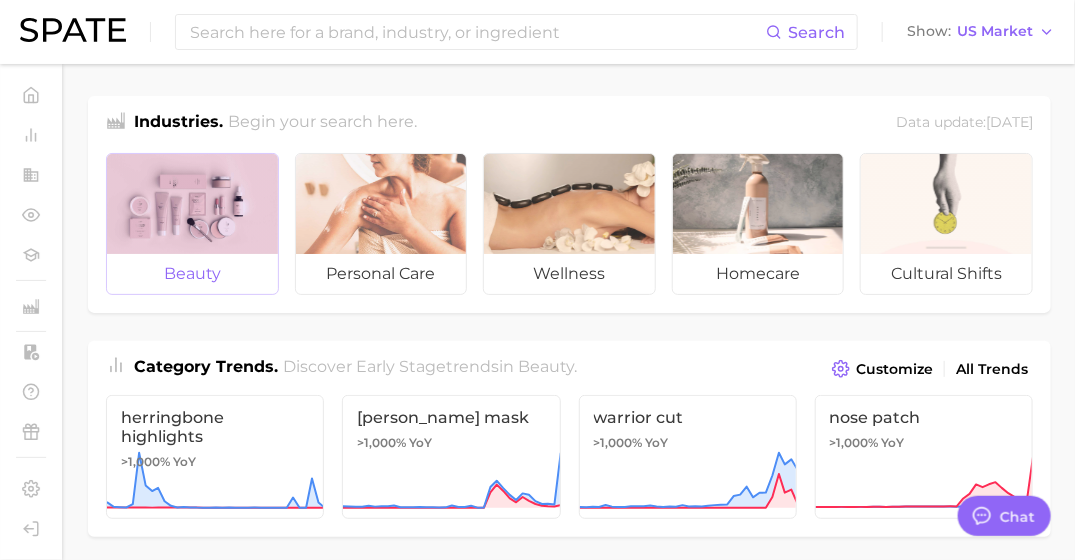 click at bounding box center [192, 204] 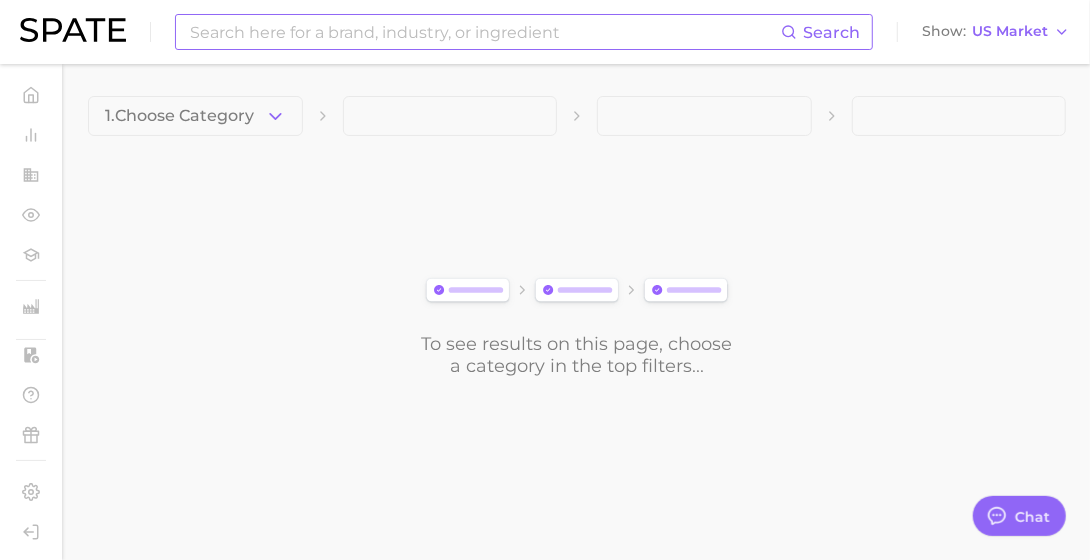 click at bounding box center (484, 32) 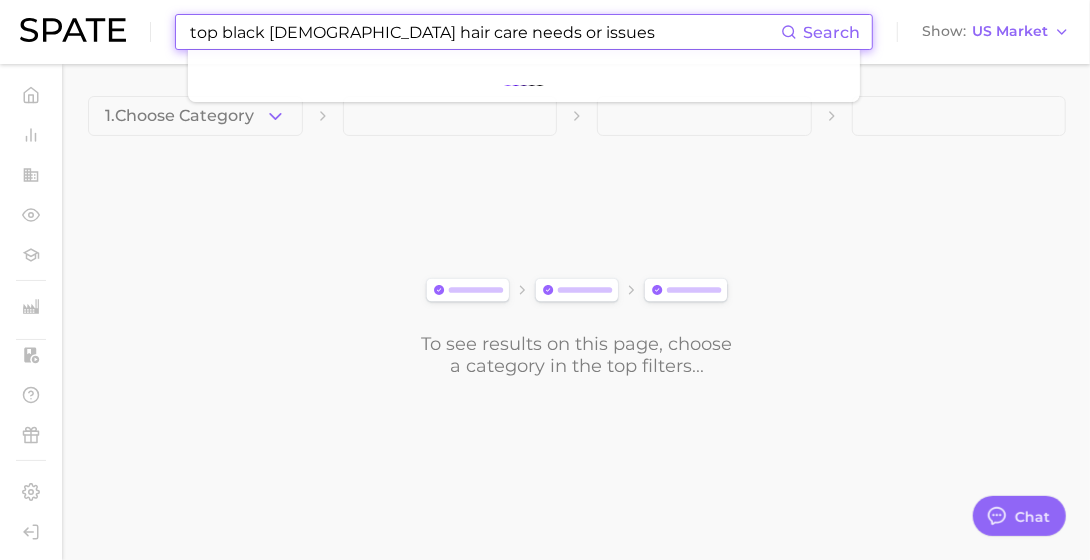 type on "top black [DEMOGRAPHIC_DATA] hair care needs or issues" 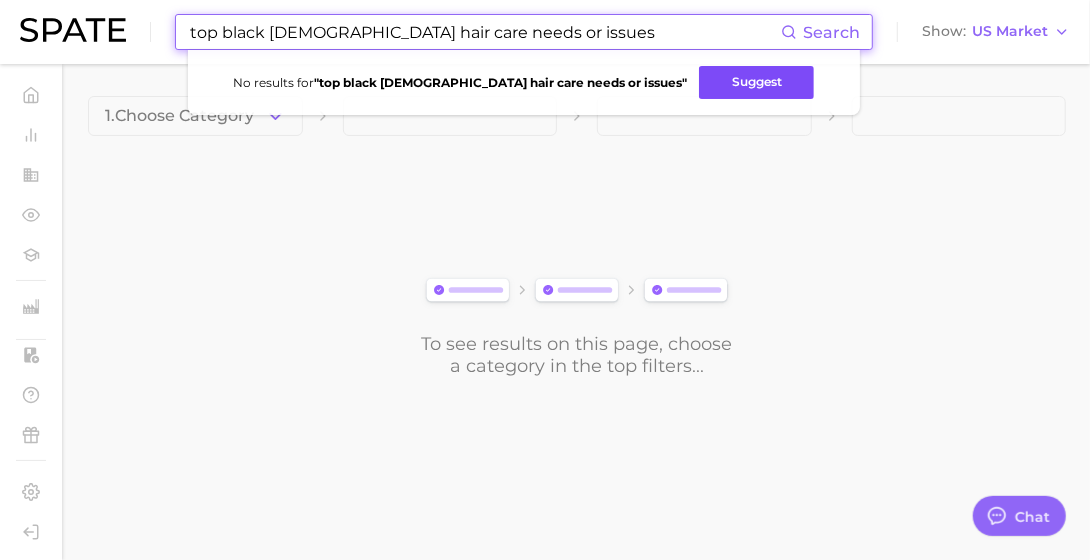click on "Suggest" at bounding box center [756, 82] 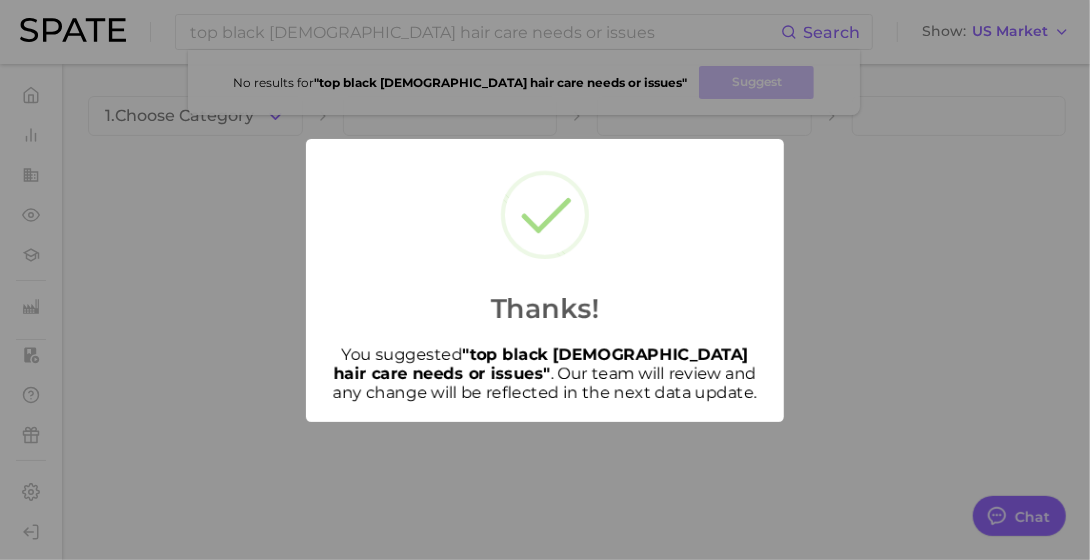 click on "Thanks!
You suggested  " top black [DEMOGRAPHIC_DATA] hair care needs or issues " . Our team will review and any change will be reflected in the next data update." at bounding box center [545, 280] 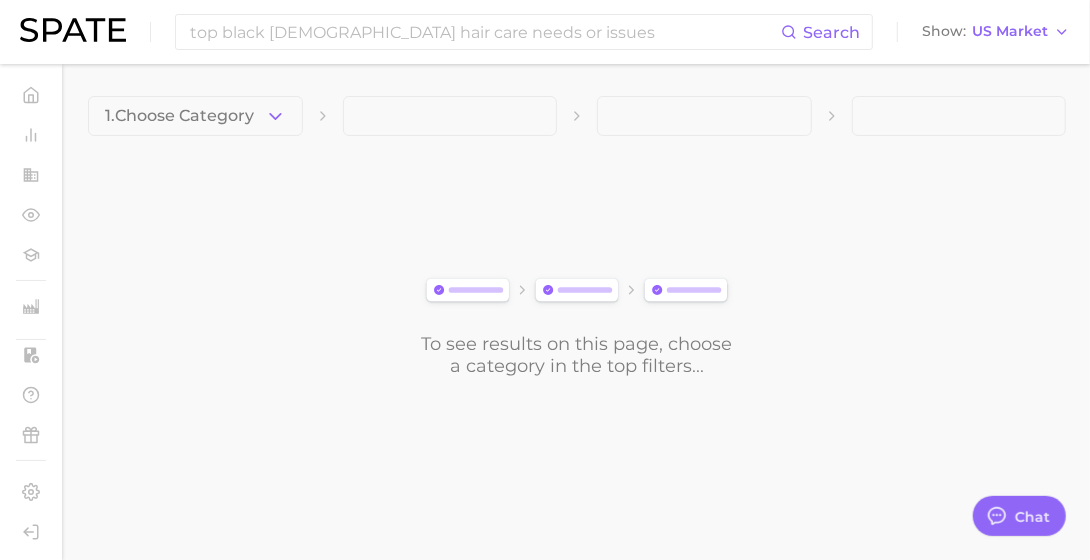 click 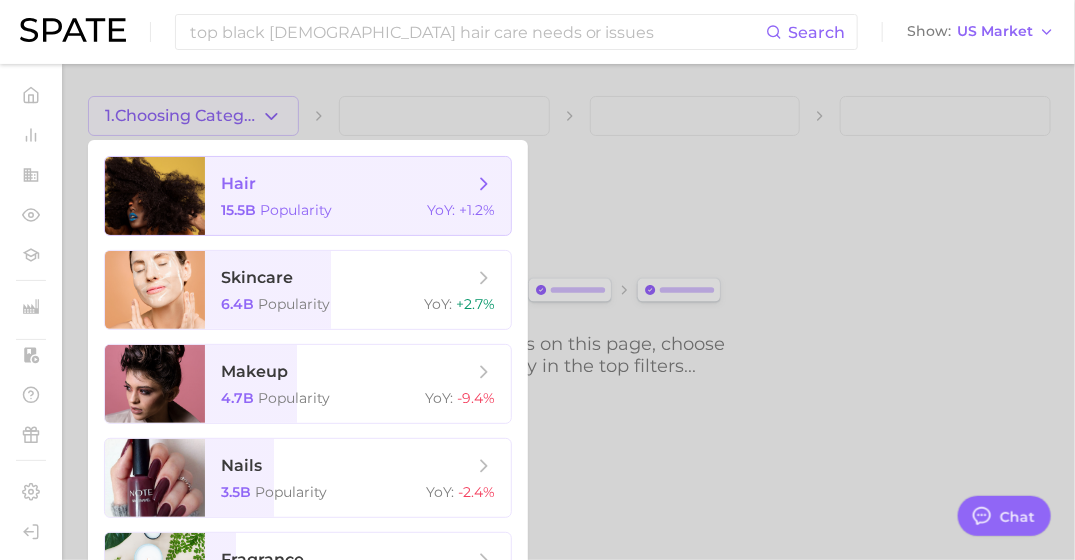 click on "15.5b" at bounding box center (238, 210) 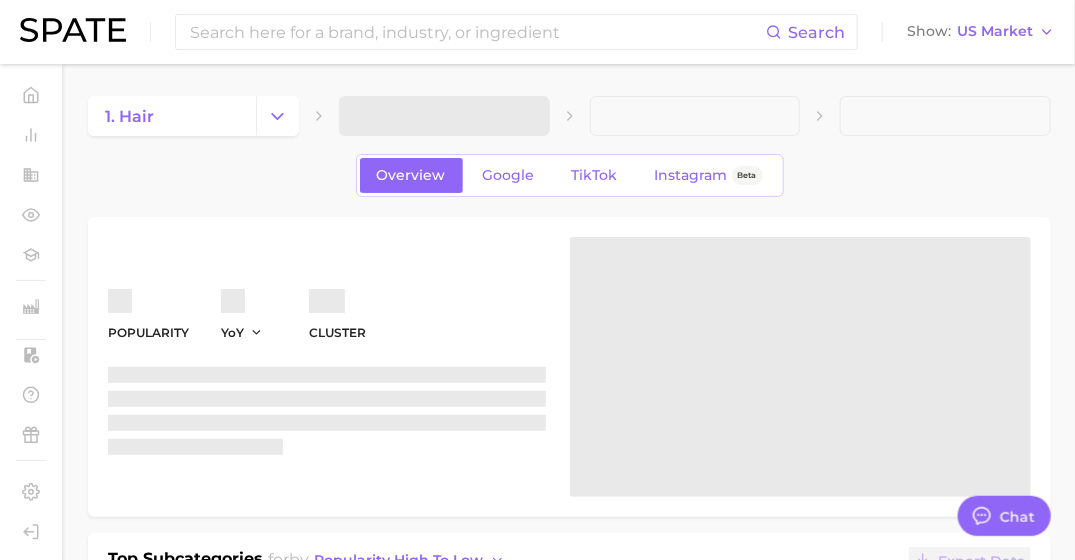 type on "x" 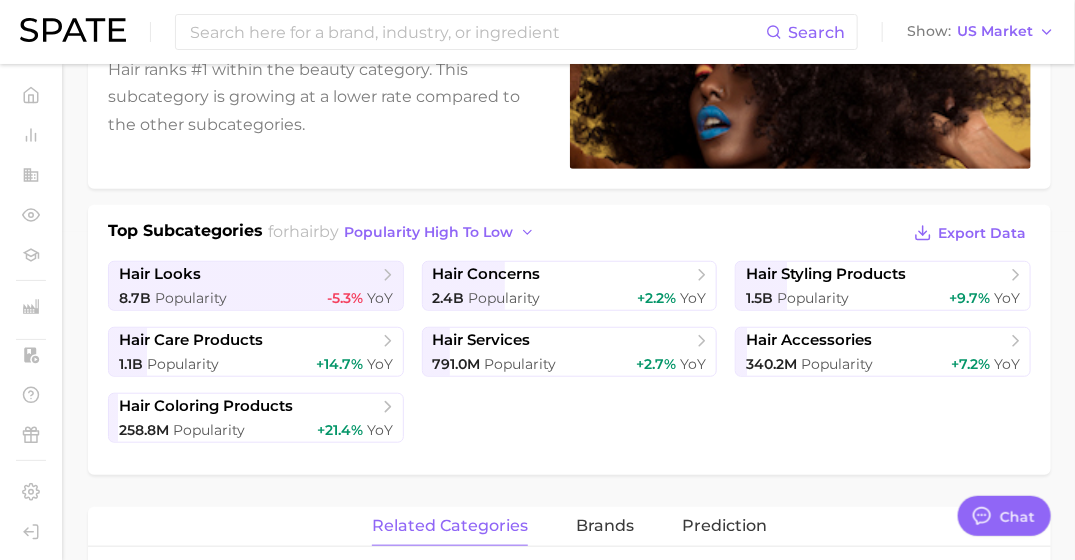 scroll, scrollTop: 333, scrollLeft: 0, axis: vertical 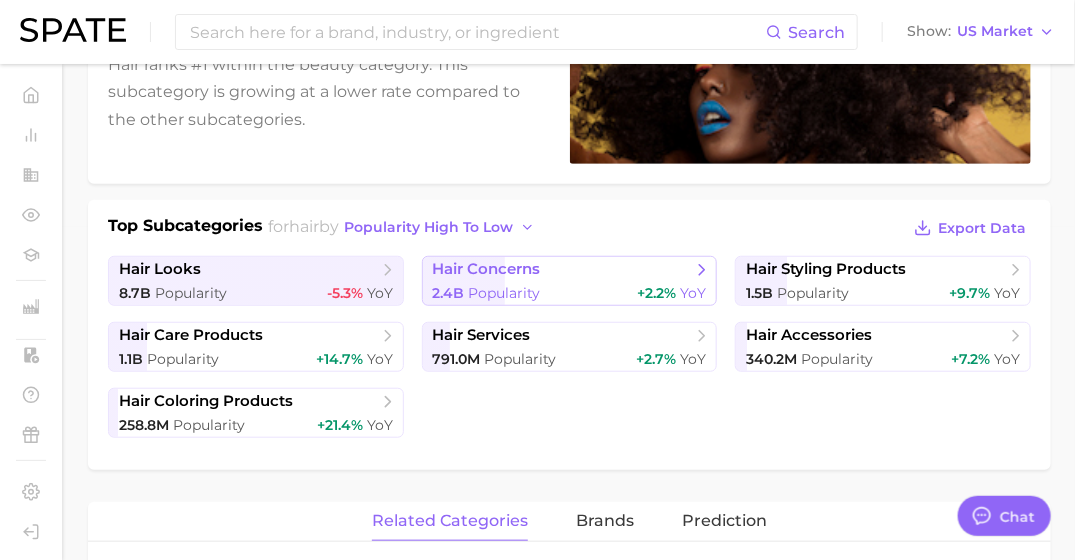 click on "Popularity" at bounding box center (505, 293) 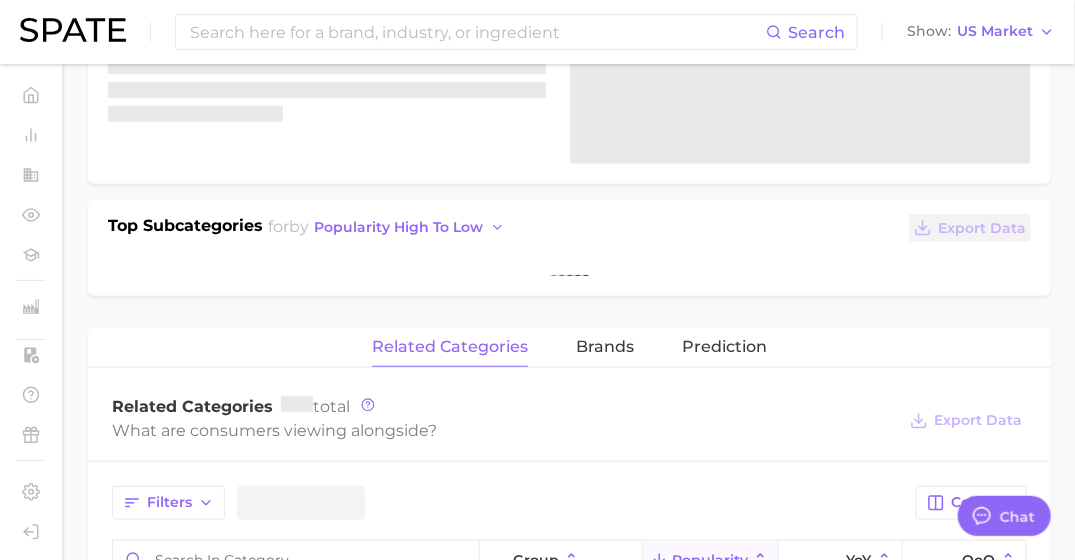 scroll, scrollTop: 0, scrollLeft: 0, axis: both 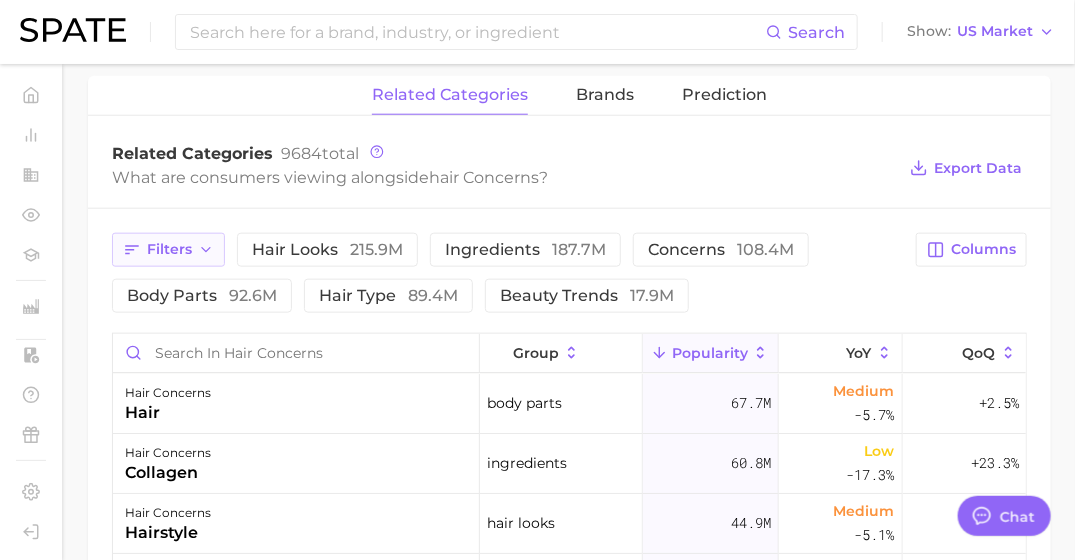 click on "Filters" at bounding box center (168, 250) 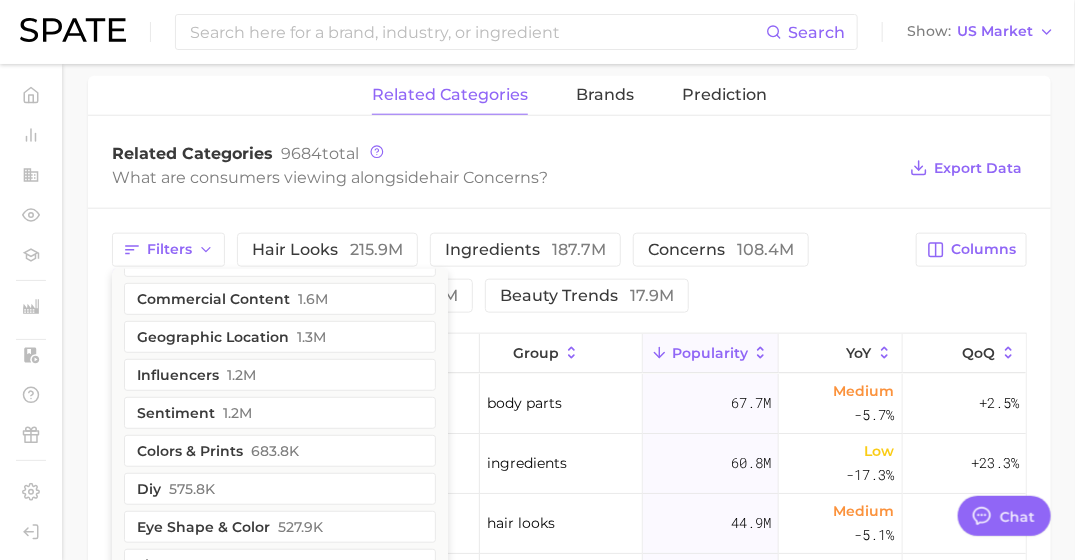 scroll, scrollTop: 0, scrollLeft: 0, axis: both 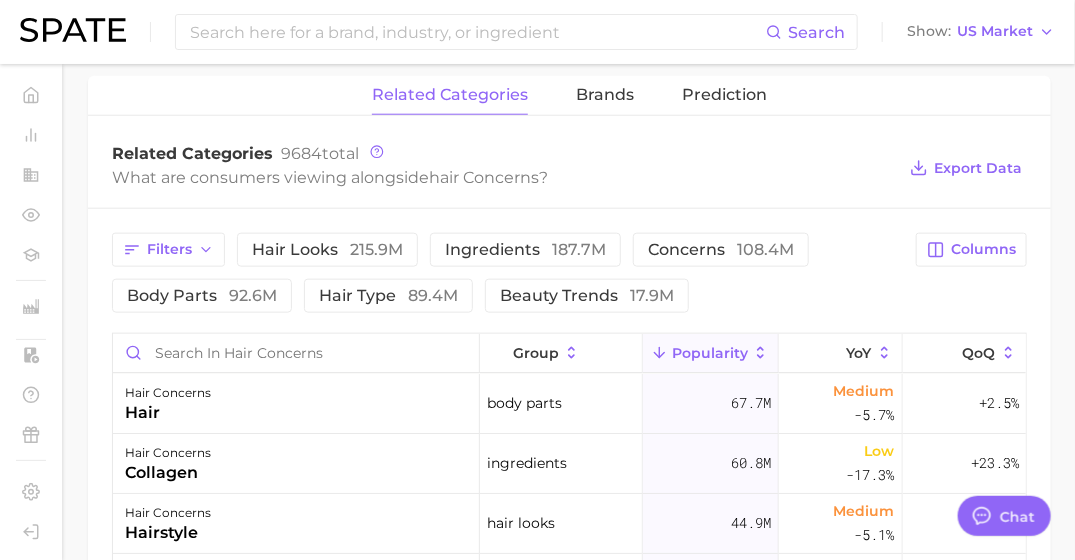 click on "Related Categories 9684  total What are consumers viewing alongside  hair concerns ? Export Data" at bounding box center [569, 168] 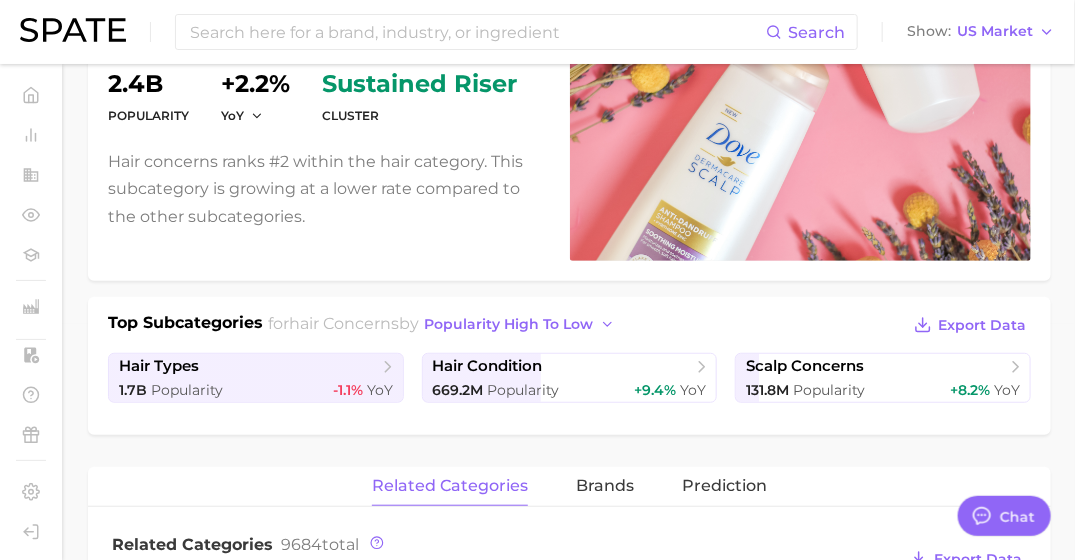 scroll, scrollTop: 293, scrollLeft: 0, axis: vertical 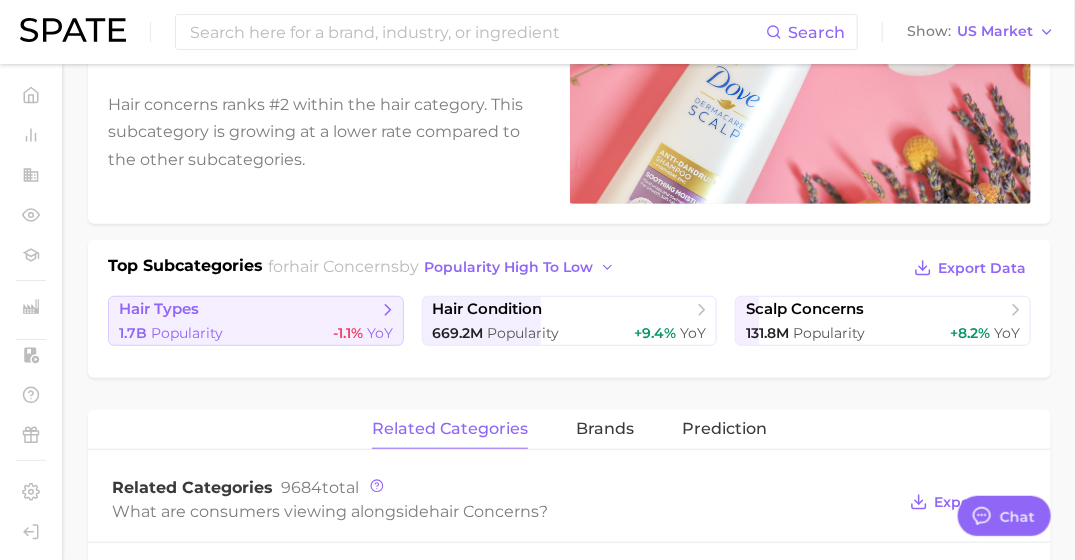 click on "hair types" at bounding box center (248, 310) 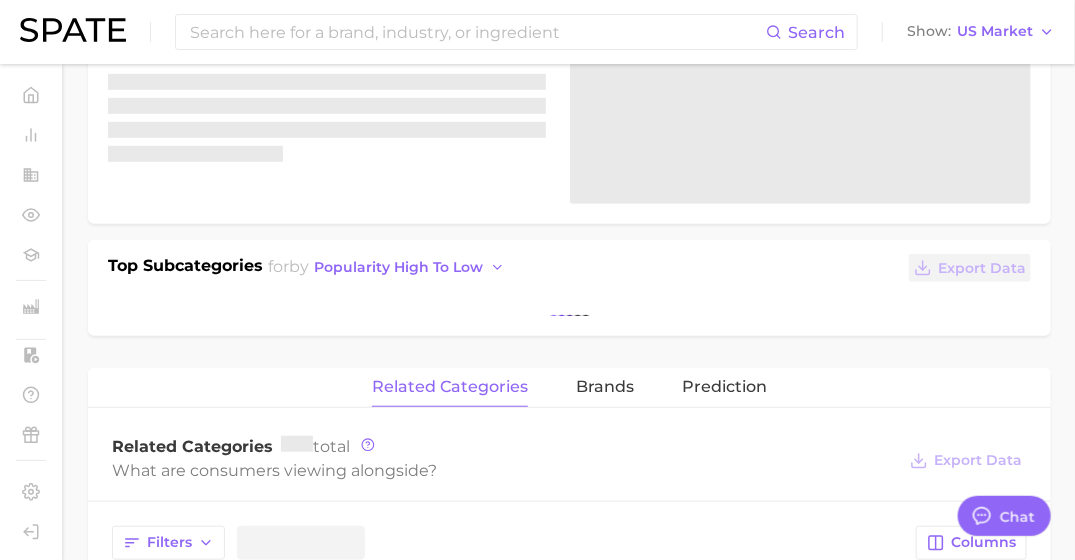 scroll, scrollTop: 0, scrollLeft: 0, axis: both 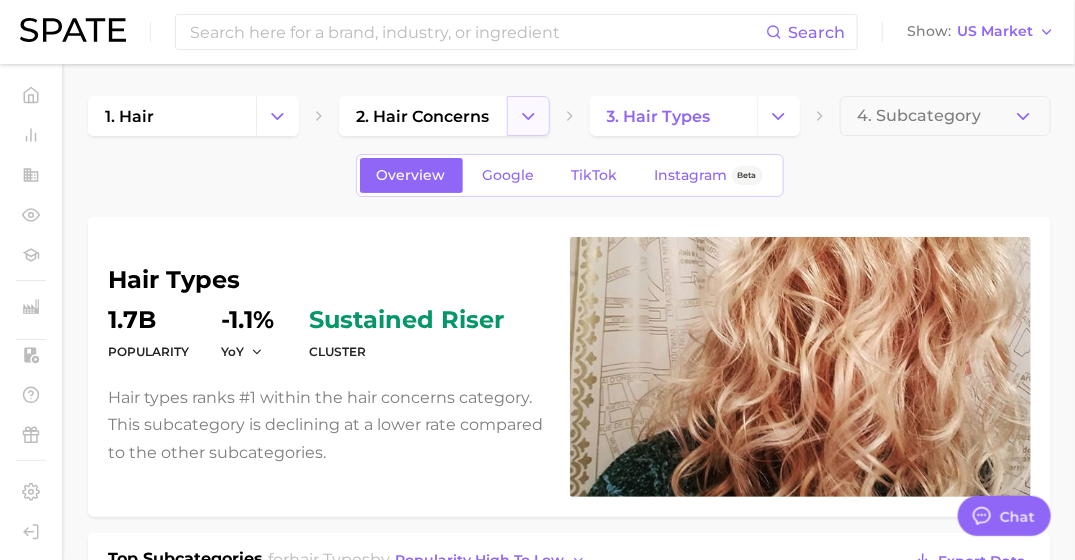 click at bounding box center (528, 116) 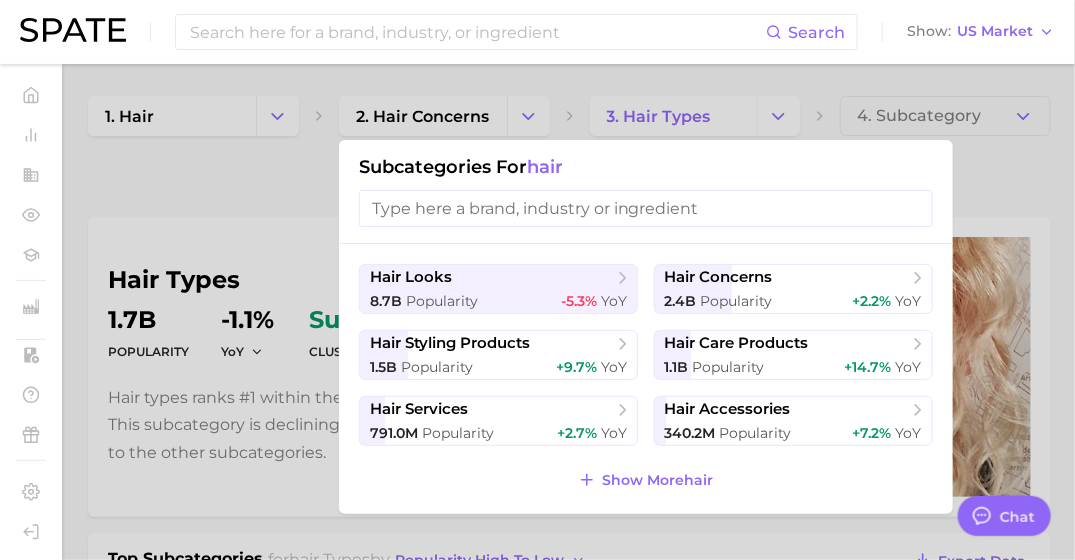 click at bounding box center [537, 280] 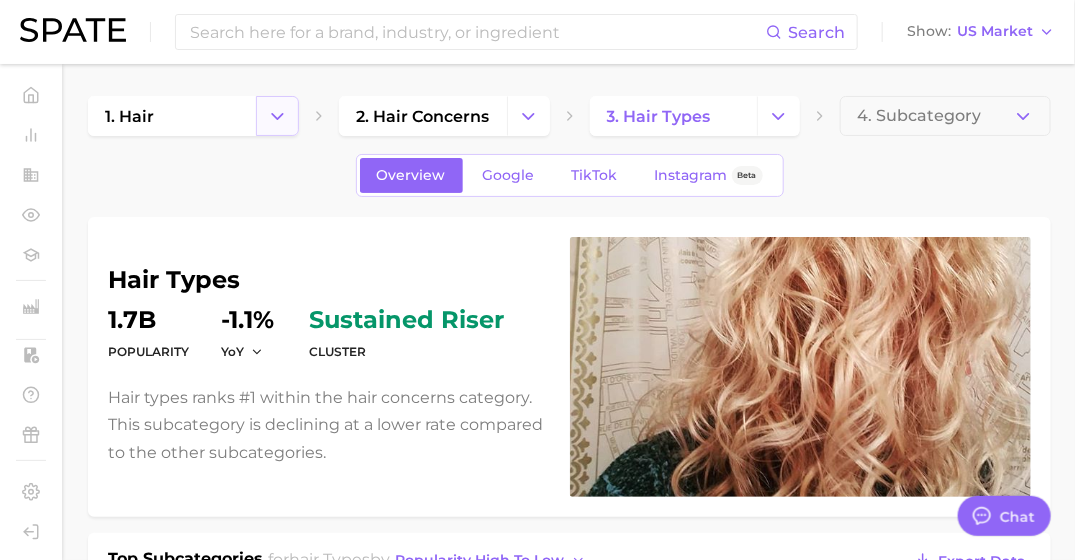 click 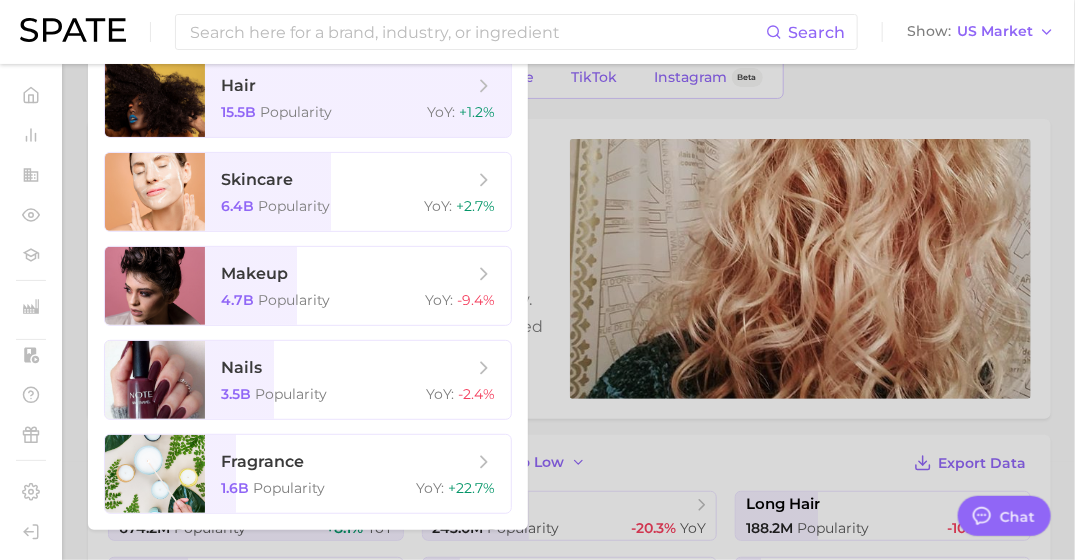 scroll, scrollTop: 0, scrollLeft: 0, axis: both 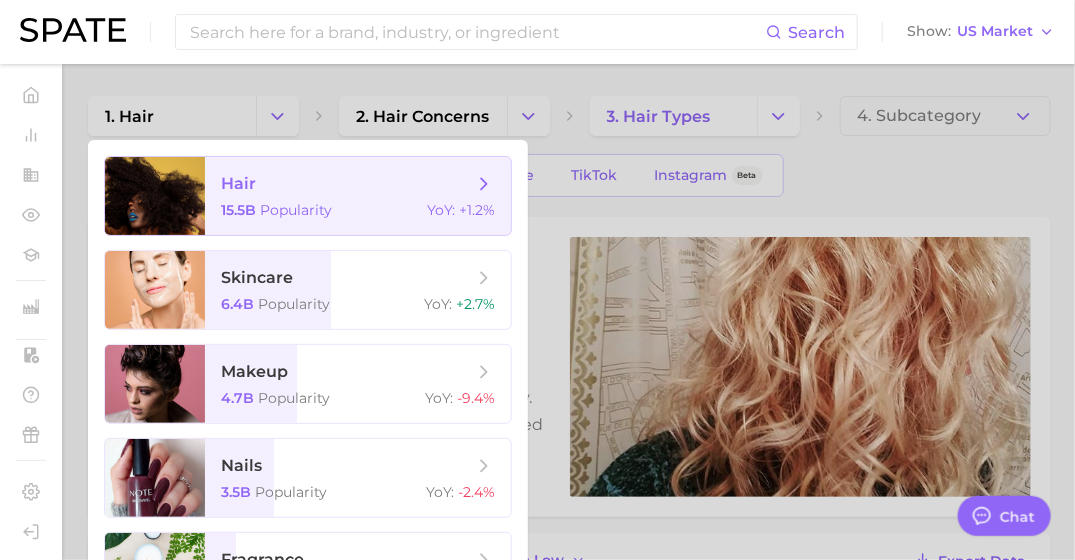 click at bounding box center [155, 196] 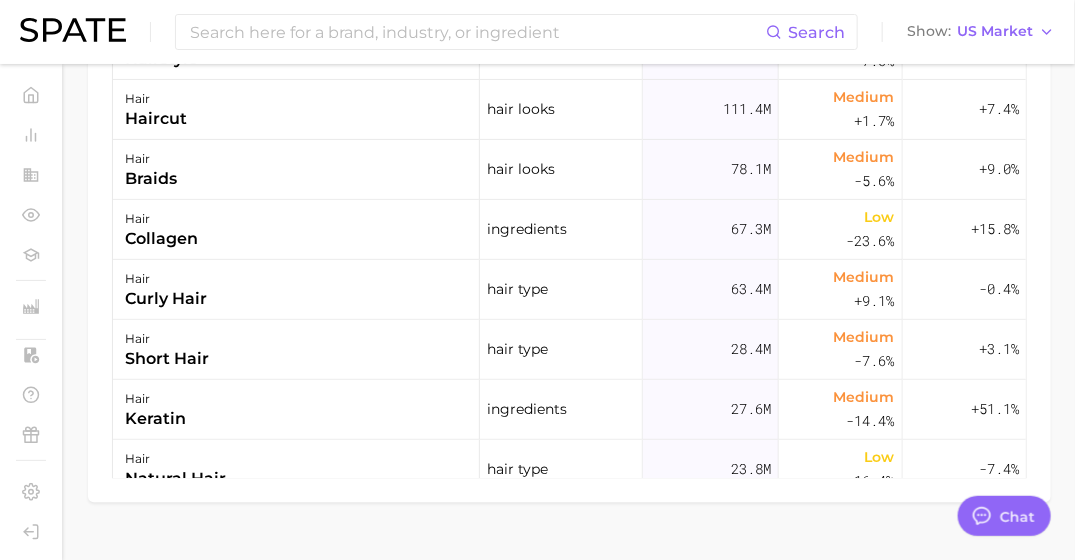 scroll, scrollTop: 1211, scrollLeft: 0, axis: vertical 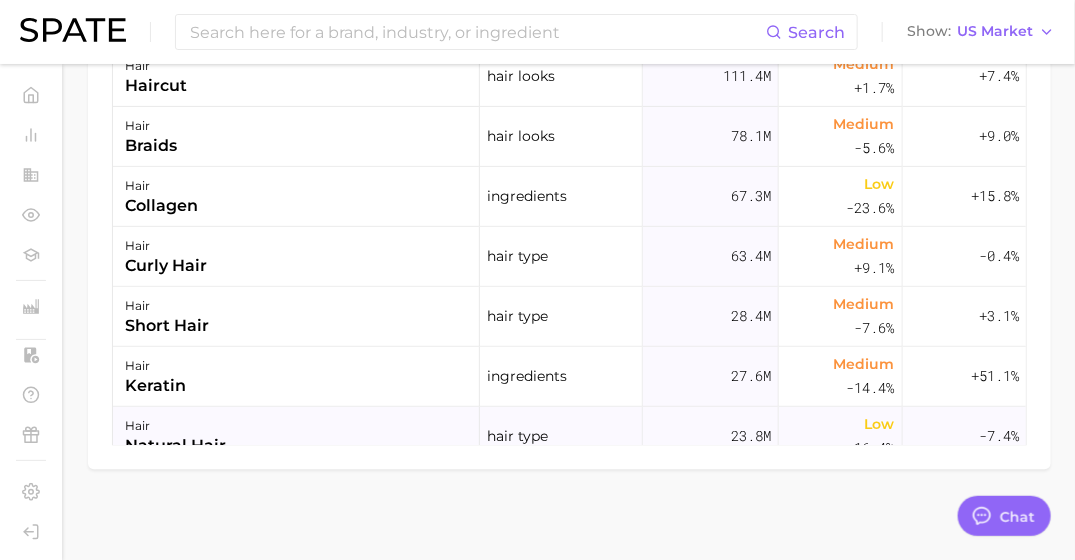 click on "hair natural hair" at bounding box center [296, 437] 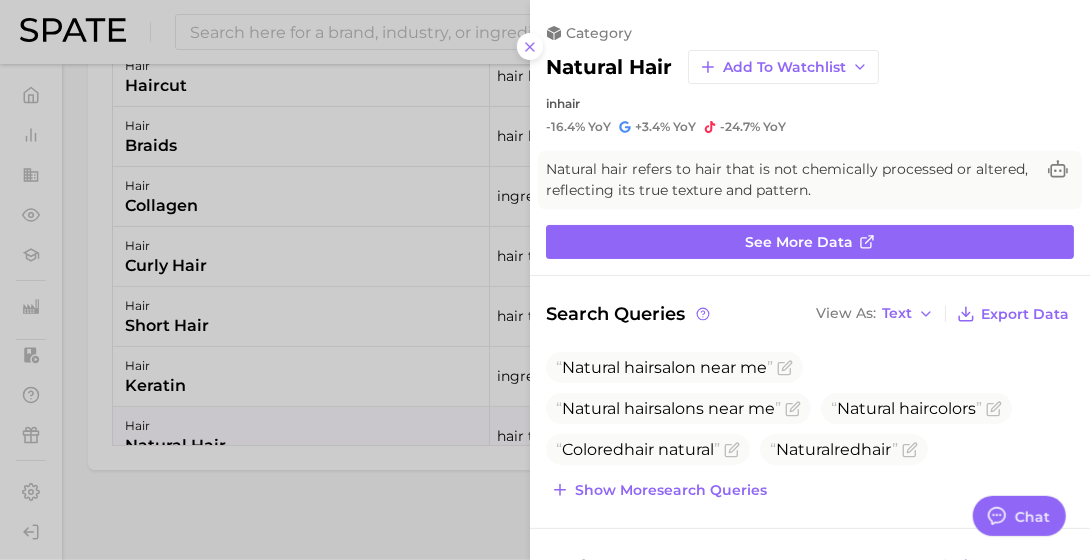 click at bounding box center [545, 280] 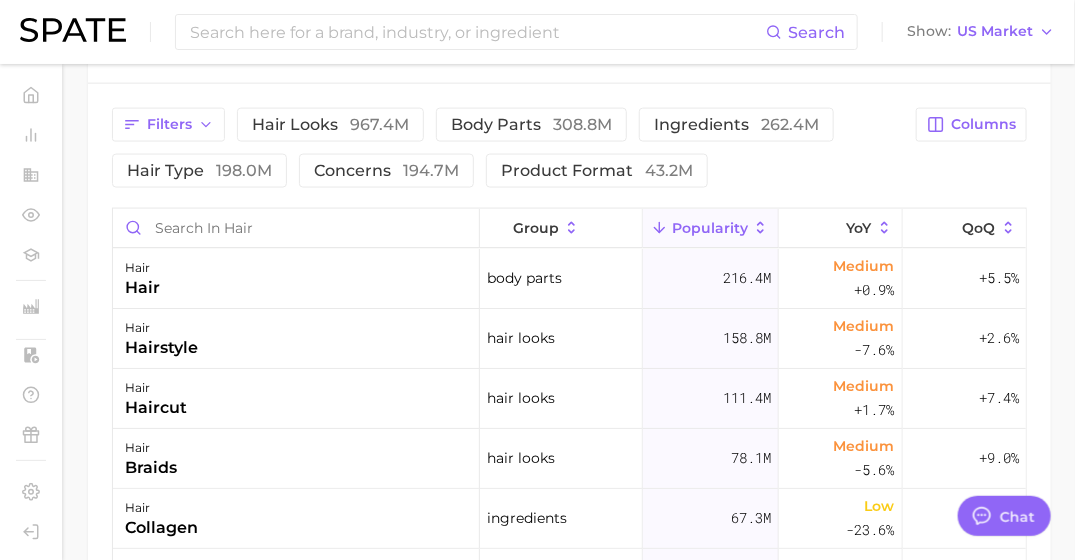 scroll, scrollTop: 853, scrollLeft: 0, axis: vertical 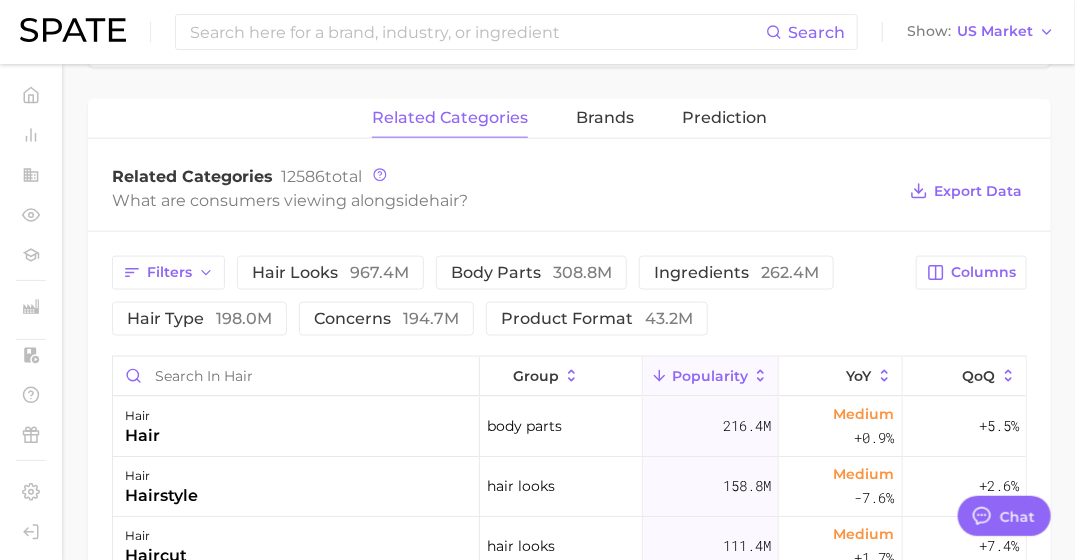 click on "Related Categories 12586  total" at bounding box center (503, 177) 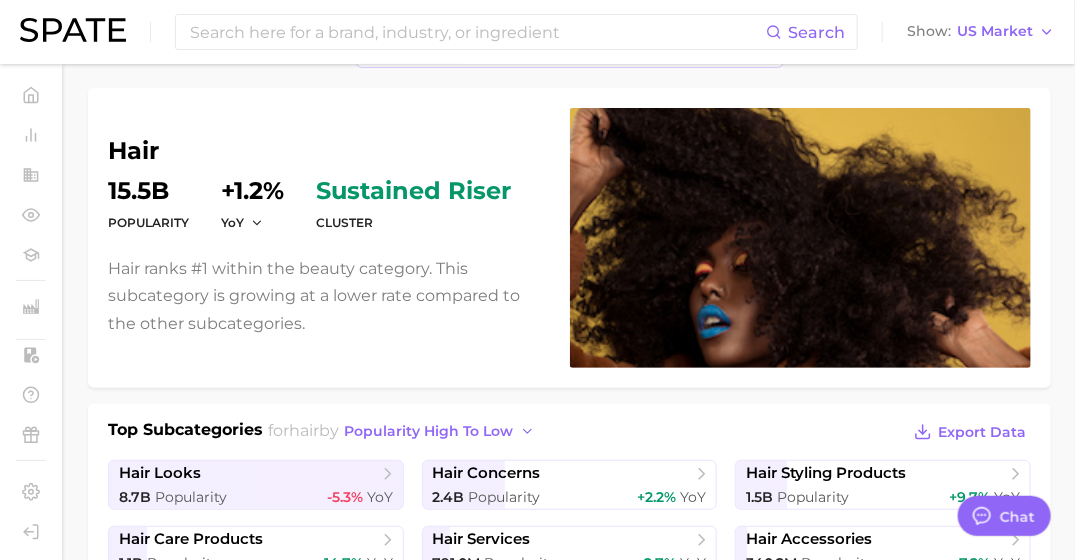 scroll, scrollTop: 133, scrollLeft: 0, axis: vertical 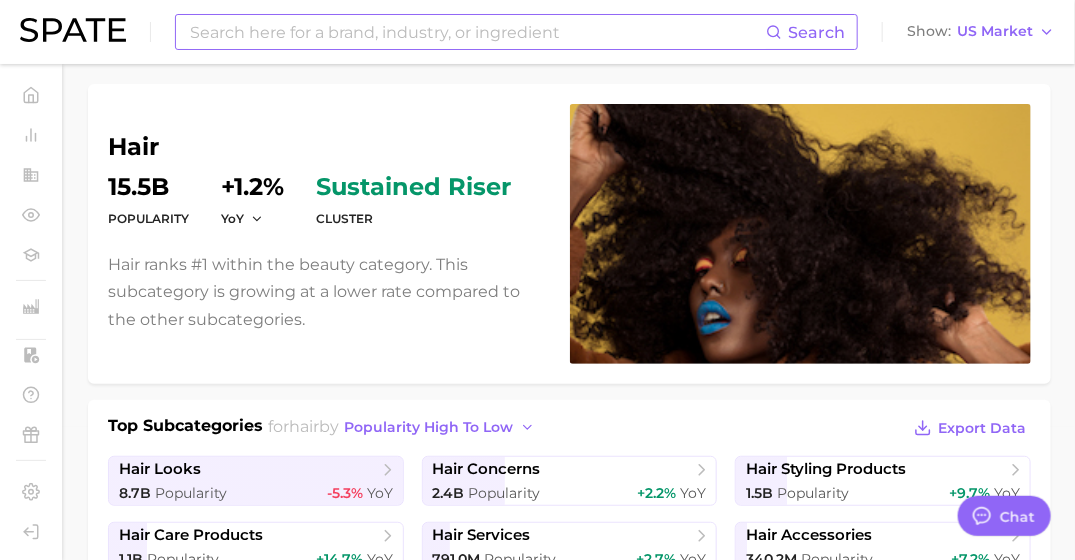 click at bounding box center (477, 32) 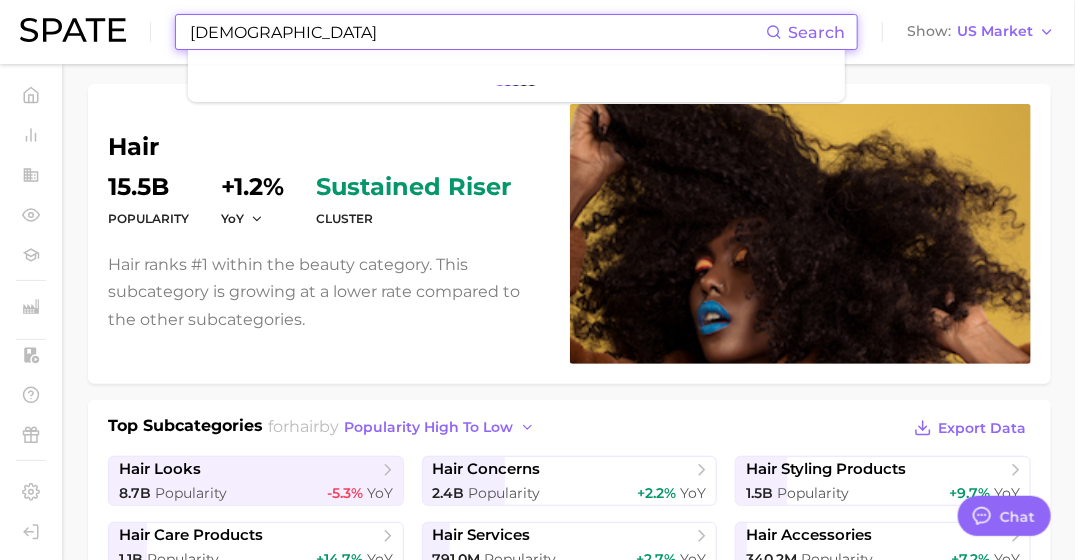 type on "[DEMOGRAPHIC_DATA]" 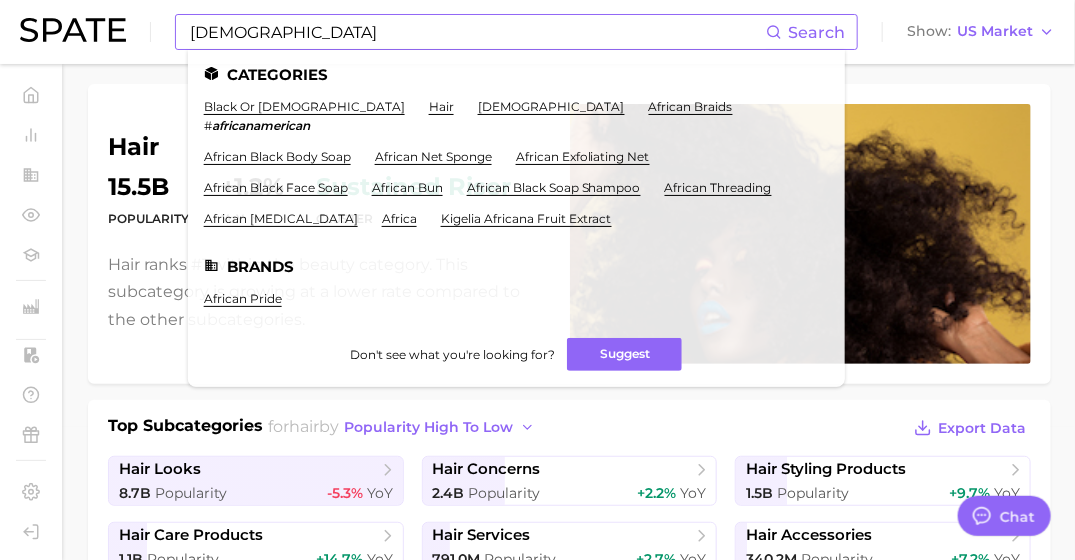 click on "hair" at bounding box center (441, 116) 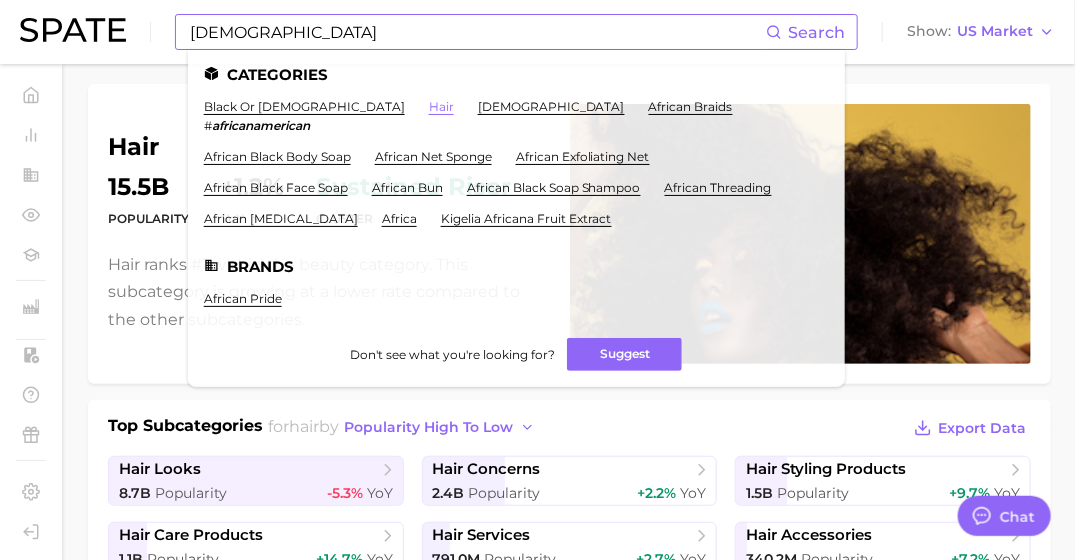 click on "hair" at bounding box center (441, 106) 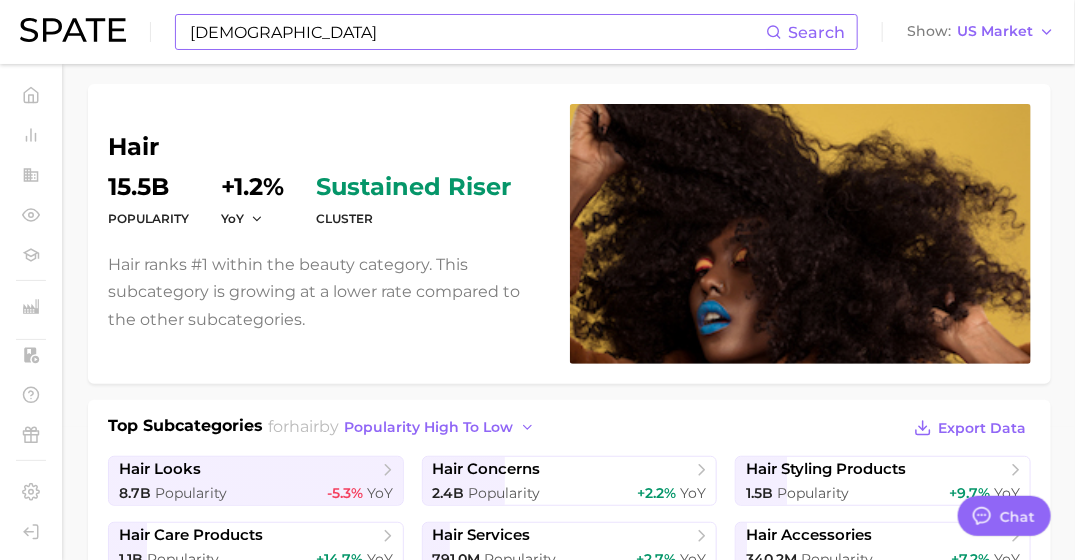 click on "Search" at bounding box center [816, 32] 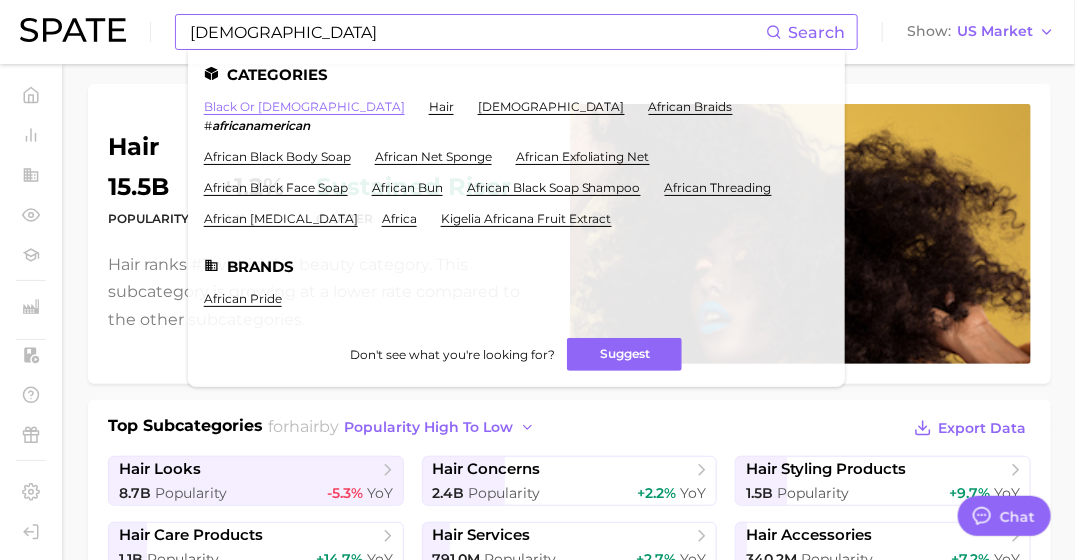 click on "black or [DEMOGRAPHIC_DATA]" at bounding box center (304, 106) 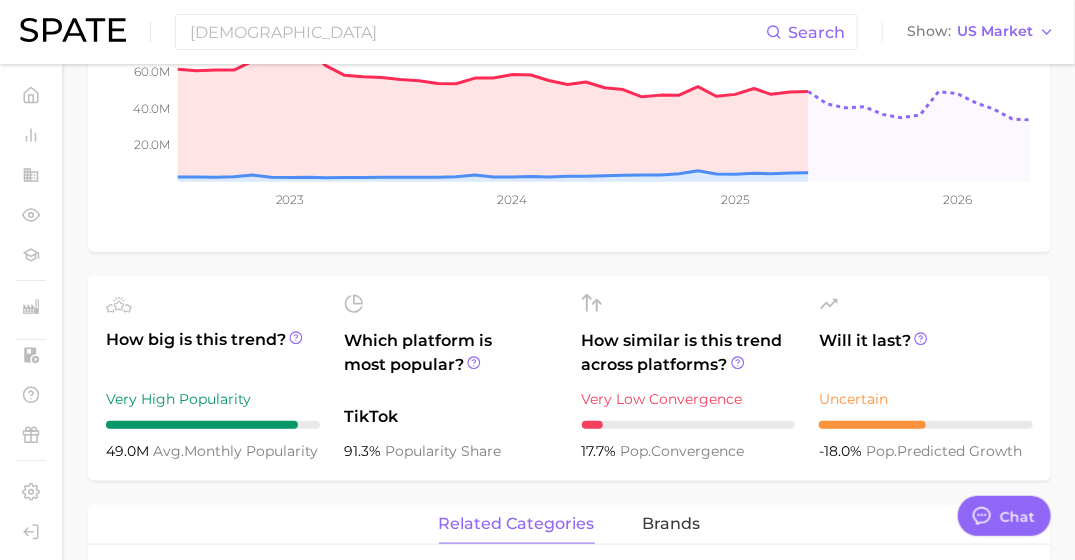 scroll, scrollTop: 0, scrollLeft: 0, axis: both 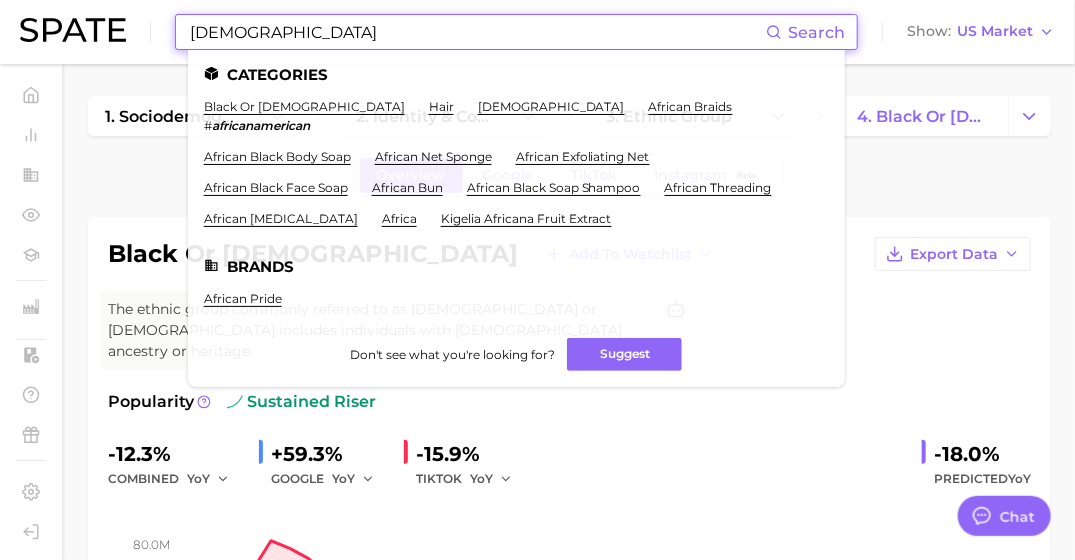 click on "[DEMOGRAPHIC_DATA]" at bounding box center (477, 32) 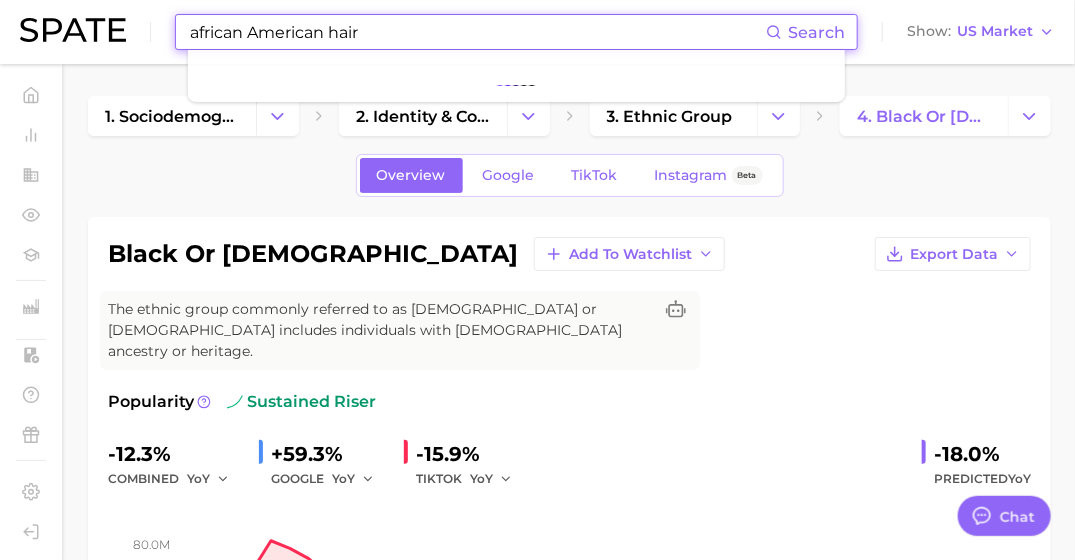 type on "african American hair" 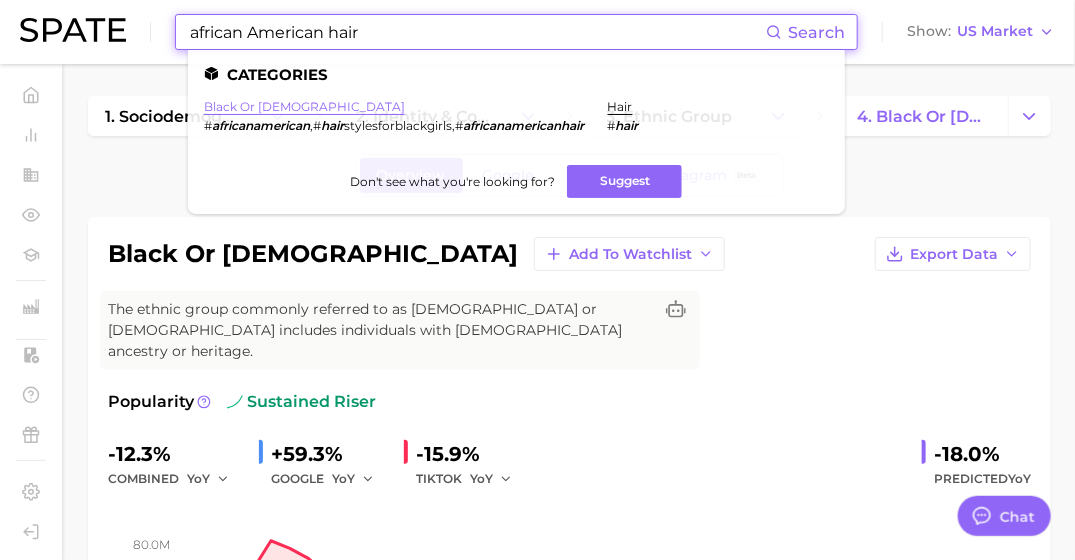 click on "black or [DEMOGRAPHIC_DATA]" at bounding box center [304, 106] 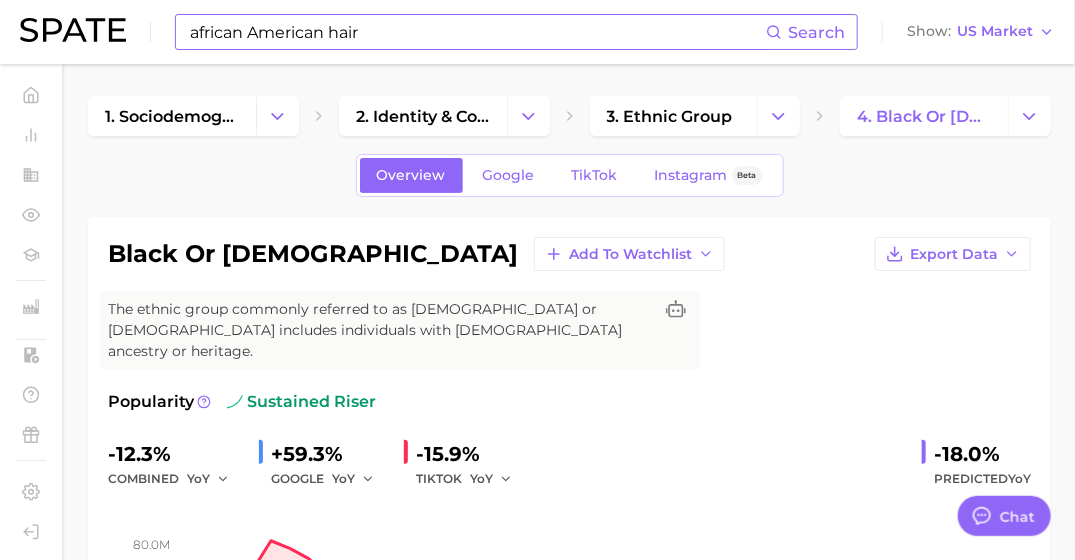 click on "african American hair" at bounding box center [477, 32] 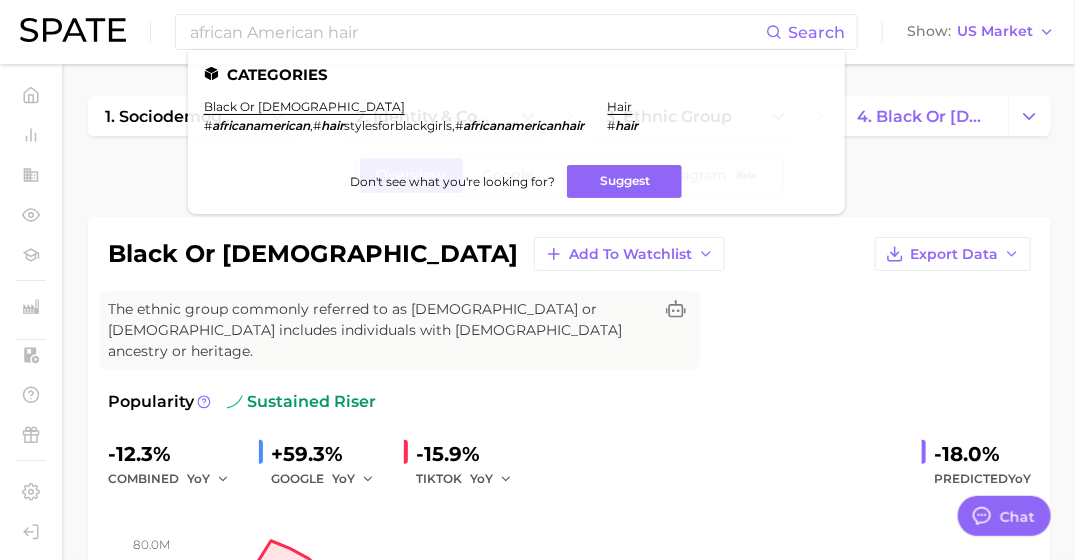 click on "Overview Google TikTok Instagram Beta" at bounding box center (569, 175) 